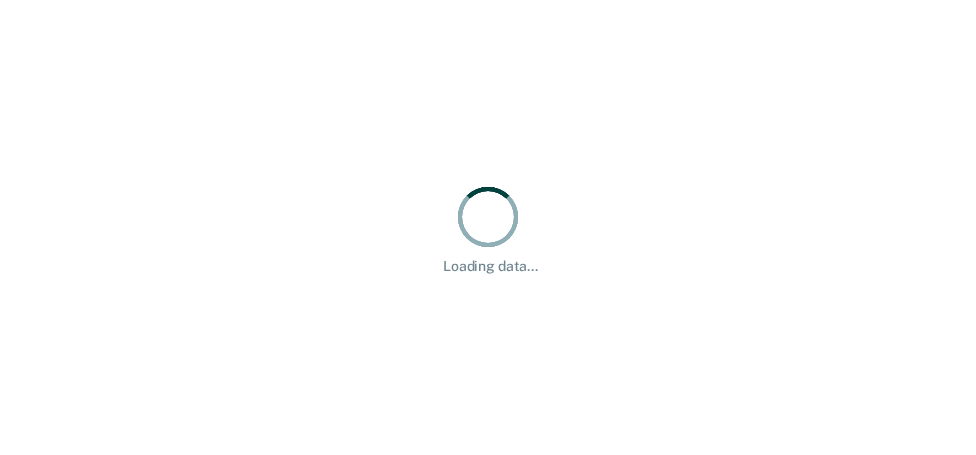 scroll, scrollTop: 0, scrollLeft: 0, axis: both 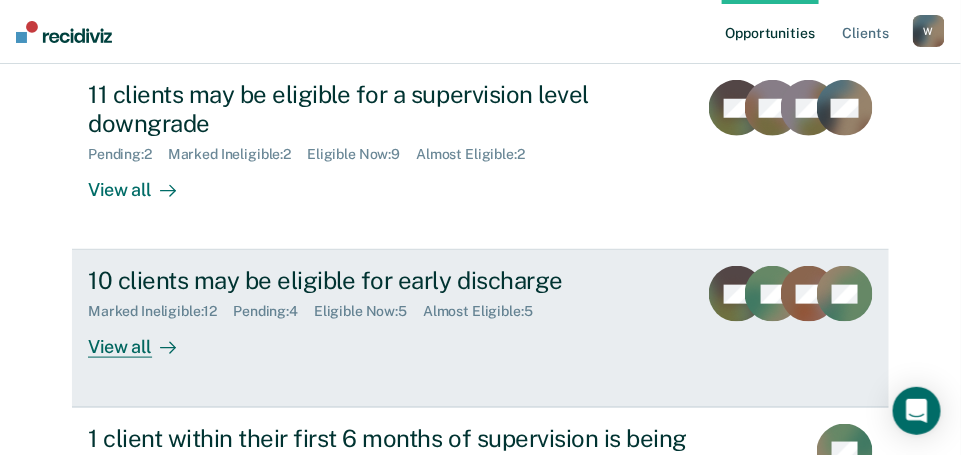 click on "View all" at bounding box center (144, 339) 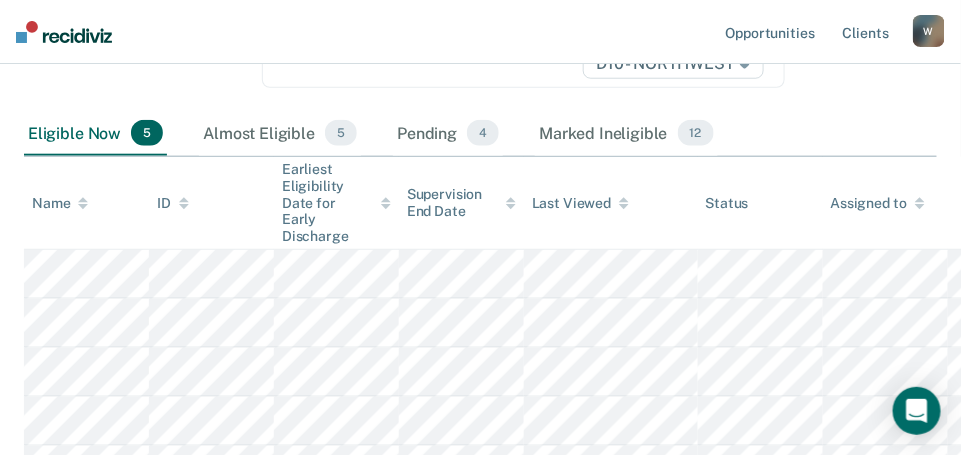 scroll, scrollTop: 406, scrollLeft: 0, axis: vertical 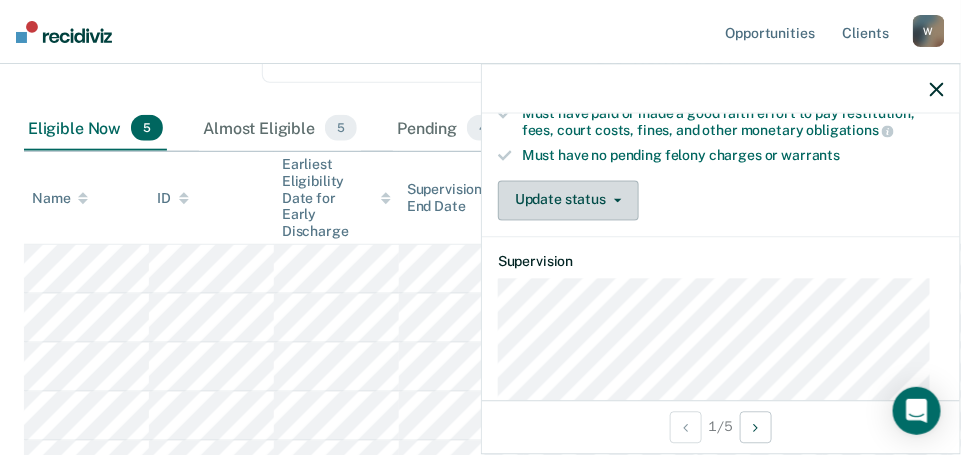 click on "Update status" at bounding box center [568, 200] 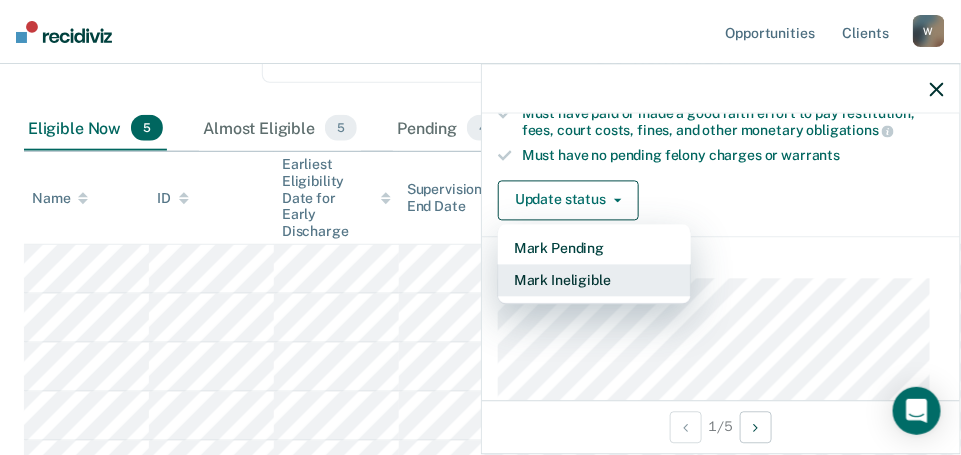 click on "Mark Ineligible" at bounding box center [594, 280] 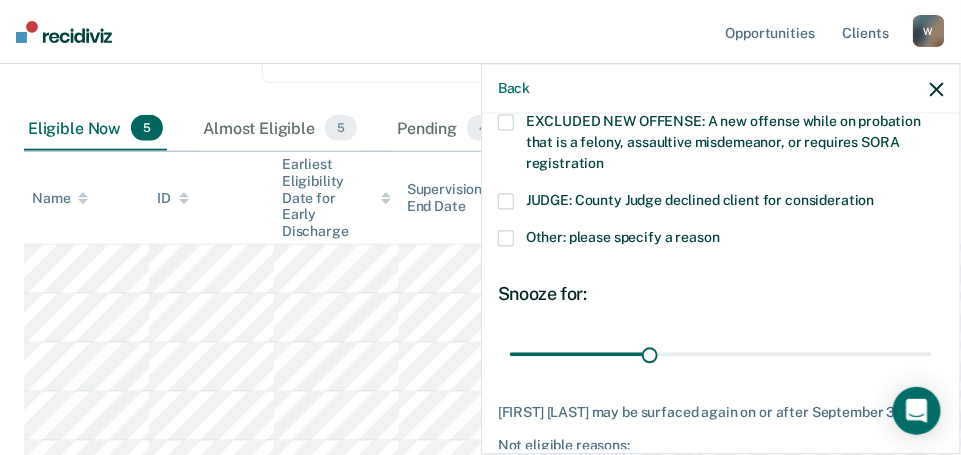 scroll, scrollTop: 828, scrollLeft: 0, axis: vertical 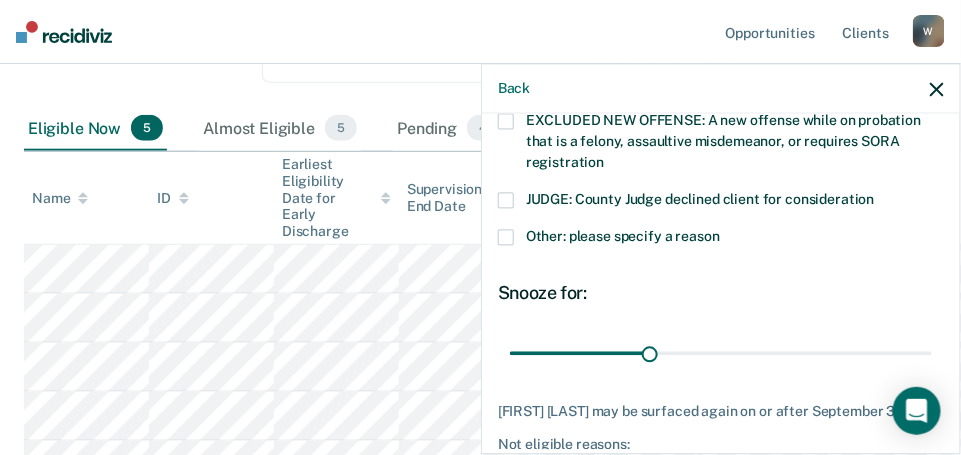 click at bounding box center [506, 238] 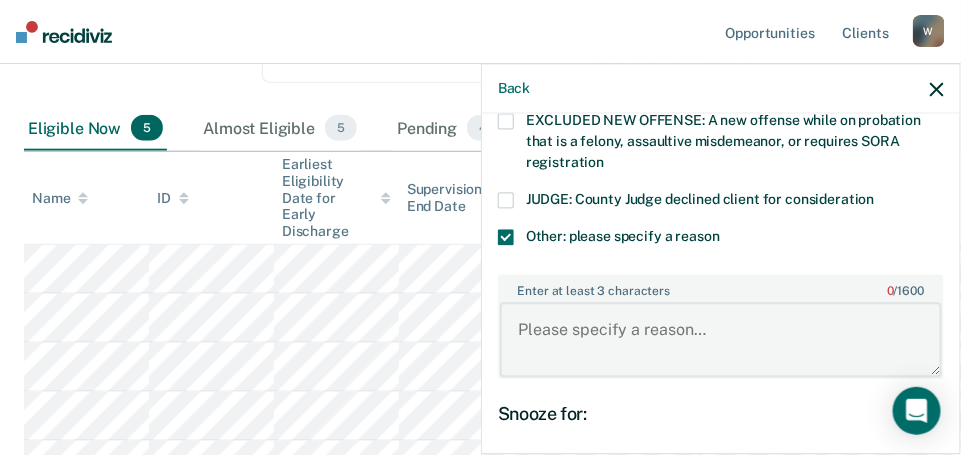 click on "Enter at least 3 characters 0  /  1600" at bounding box center (721, 340) 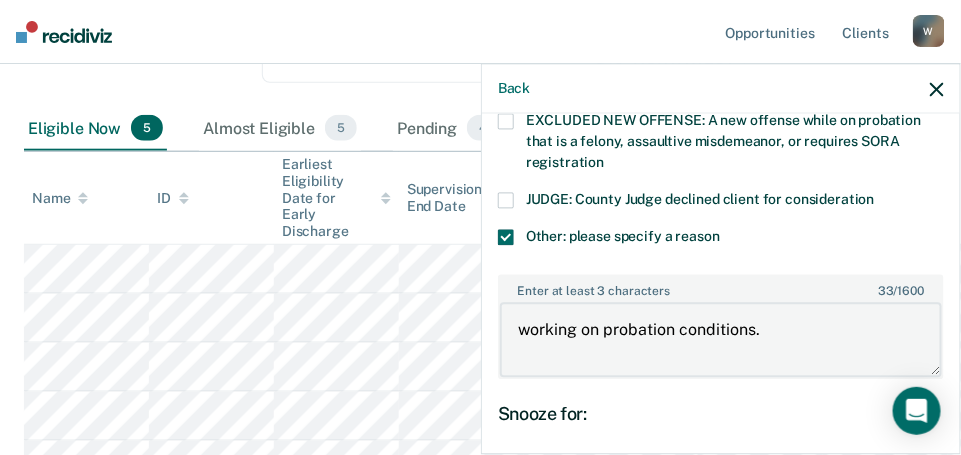 scroll, scrollTop: 945, scrollLeft: 0, axis: vertical 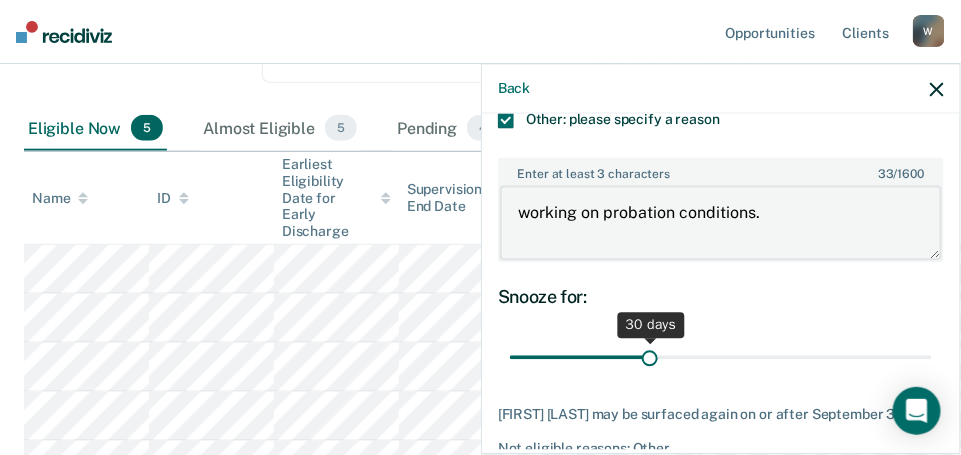 type on "working on probation conditions." 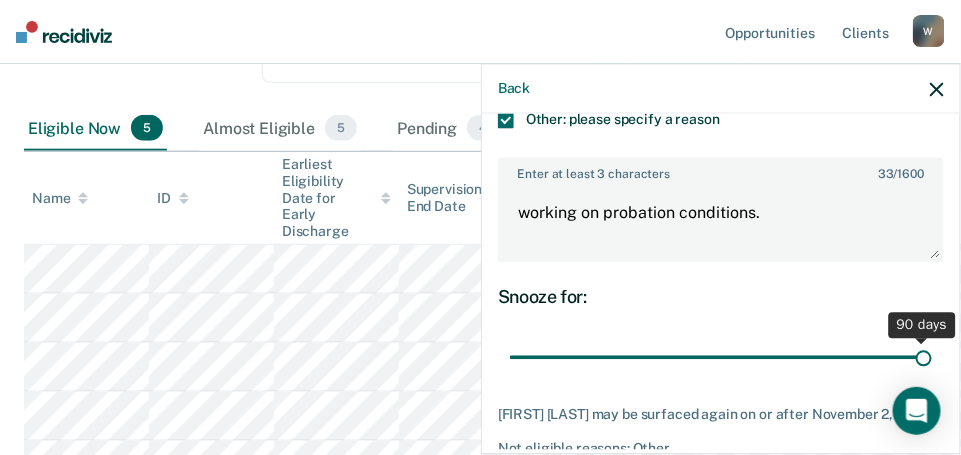 drag, startPoint x: 641, startPoint y: 362, endPoint x: 979, endPoint y: 346, distance: 338.37848 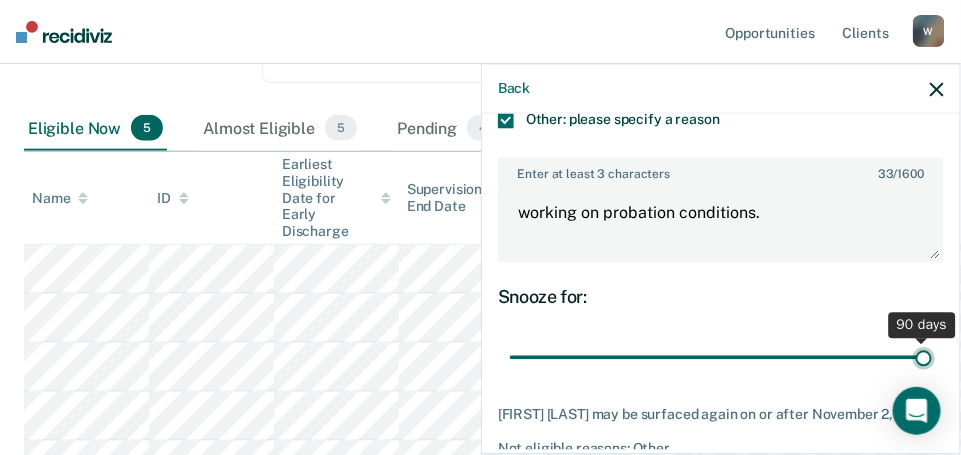 type on "90" 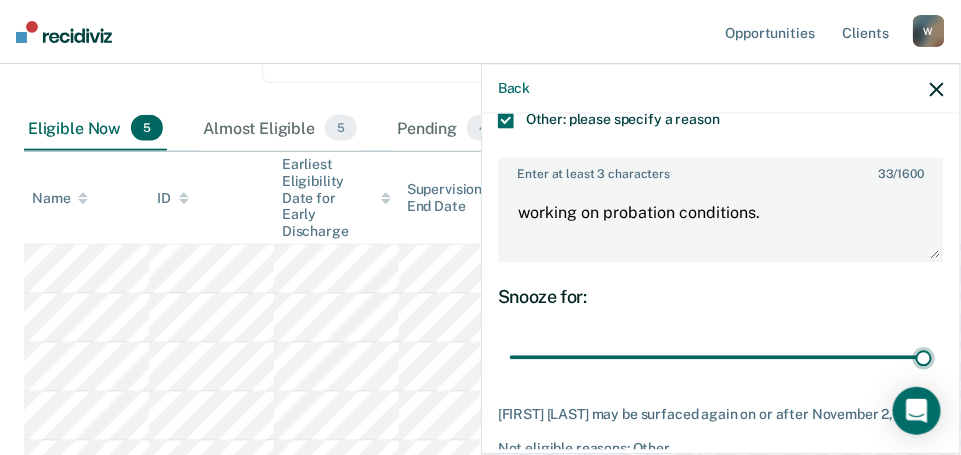 scroll, scrollTop: 1055, scrollLeft: 0, axis: vertical 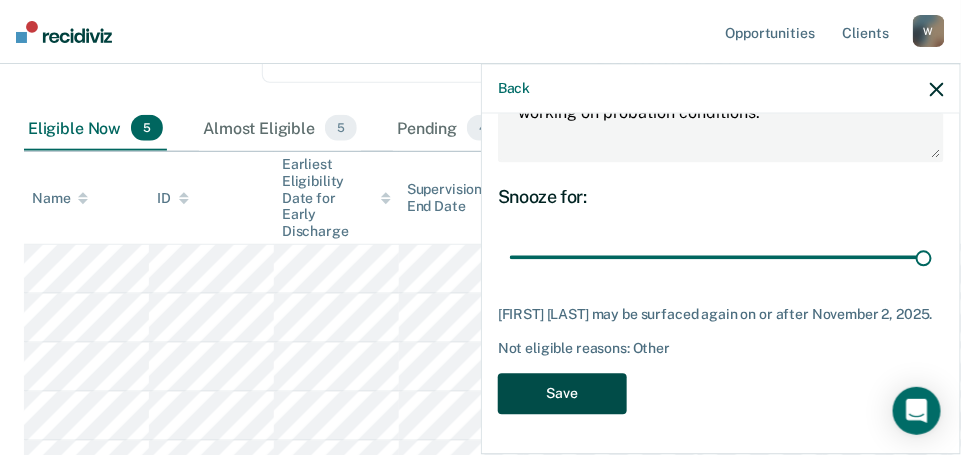 click on "Save" at bounding box center [562, 393] 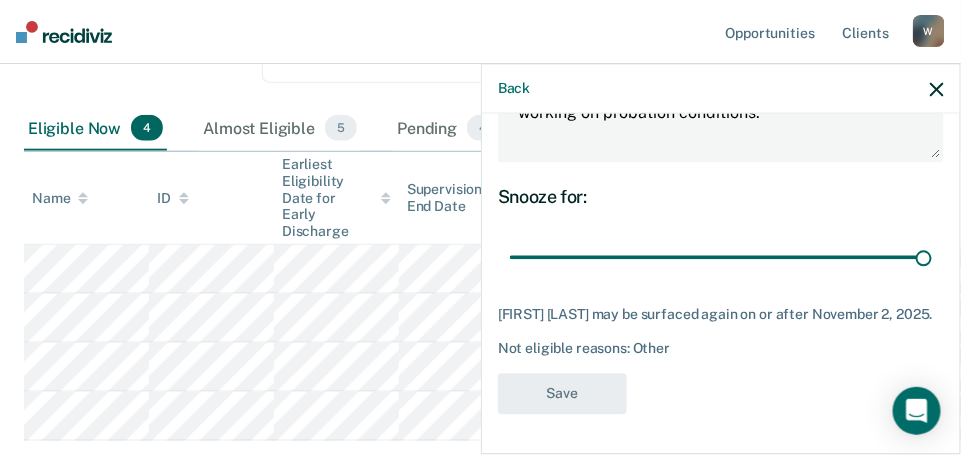 scroll, scrollTop: 908, scrollLeft: 0, axis: vertical 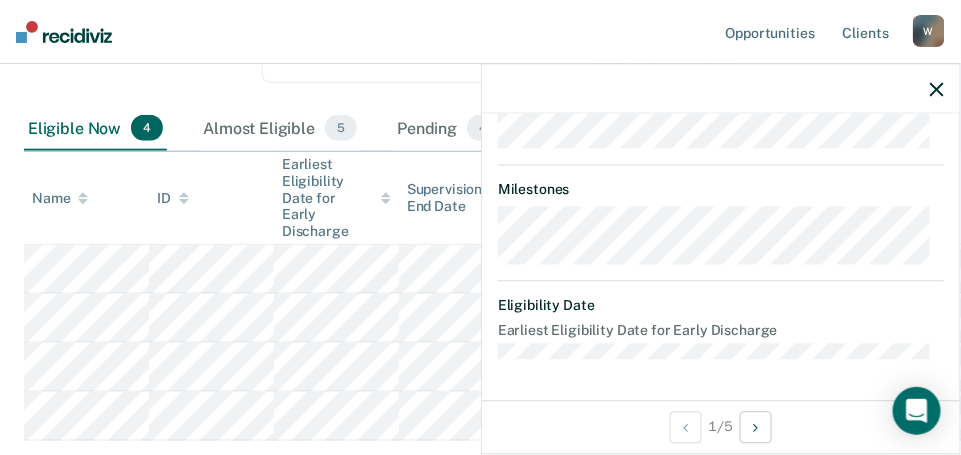 click on "Looks like you’re using Internet Explorer 11. For faster loading and a better experience, use Microsoft Edge, Google Chrome, or Firefox. × Opportunities Client s [EMAIL] W Profile How it works Log Out Home Early Discharge   Early Discharge is the termination of the period of probation or parole before the full-term discharge date. Early discharge reviews are mandated, at minimum, once clients have served half of their original term of supervision. Review clients who may be eligible for early discharge as per OP 06.05.135 and OP 06.04.130H and complete the discharge paperwork in COMS. Early Discharge Classification Review Early Discharge Minimum Telephone Reporting Overdue for Discharge Supervision Level Mismatch Clear   agents D10 - WEST   D10 - CENTRAL   D10 - NORTHEAST   D10 - NORTHWEST   Eligible Now 4 Almost Eligible 5 Pending 4 Marked Ineligible 13 Name ID Earliest Eligibility Date for Early Discharge Supervision End Date Last Viewed Status Assigned to
[INITIALS]" at bounding box center (480, -179) 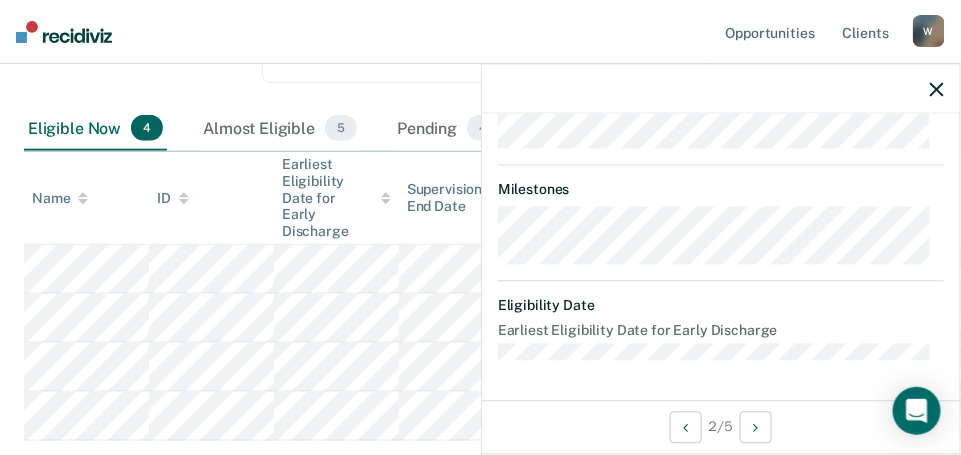 scroll, scrollTop: 661, scrollLeft: 0, axis: vertical 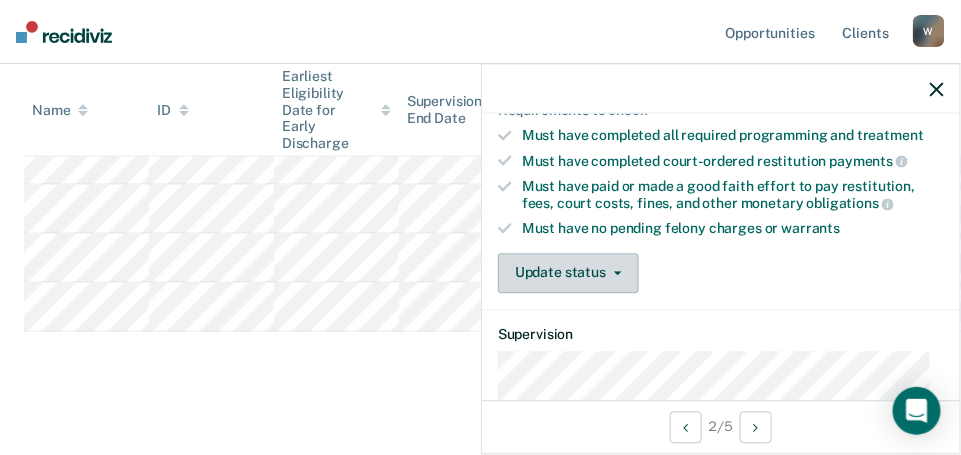 click on "Update status" at bounding box center (568, 273) 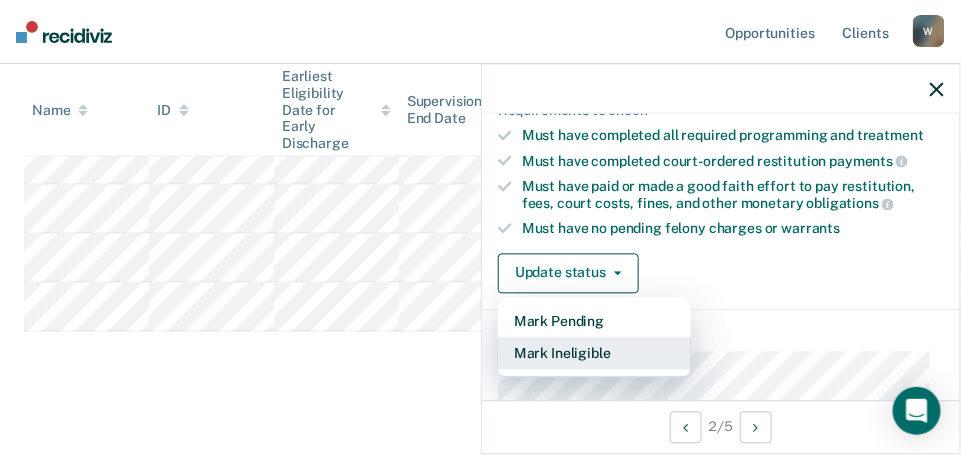 click on "Mark Ineligible" at bounding box center [594, 353] 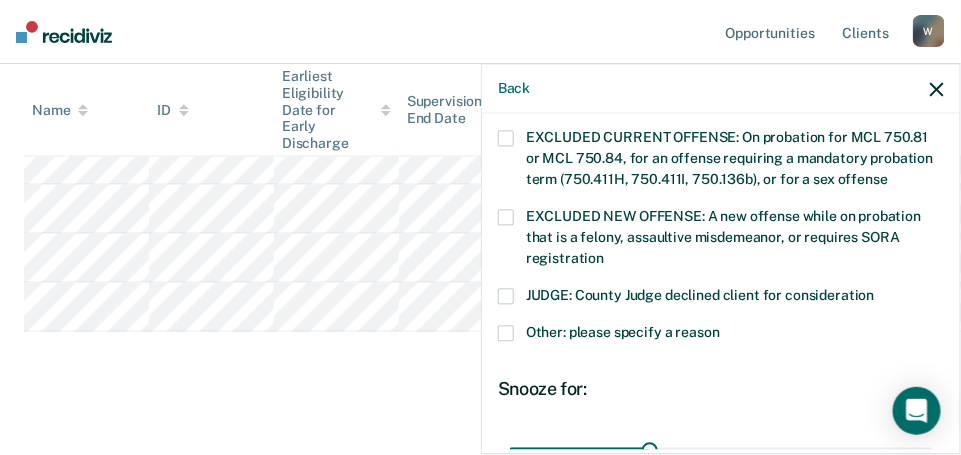 scroll, scrollTop: 734, scrollLeft: 0, axis: vertical 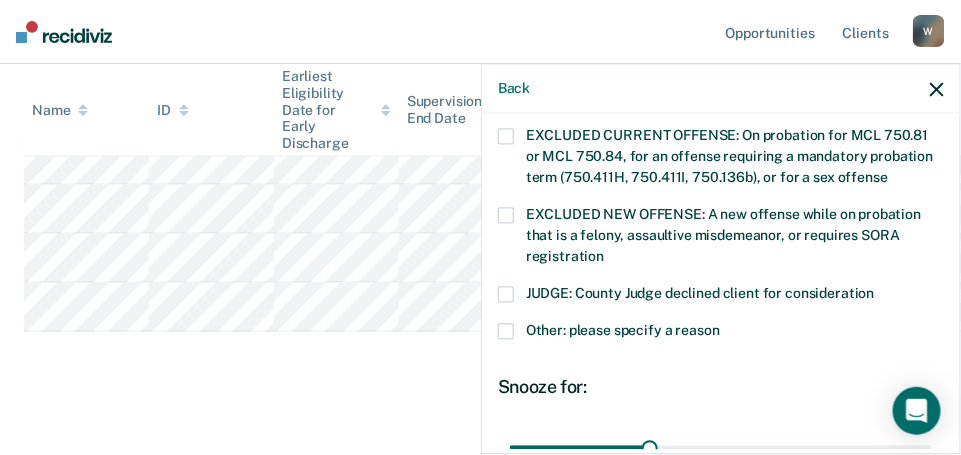 click at bounding box center (506, 332) 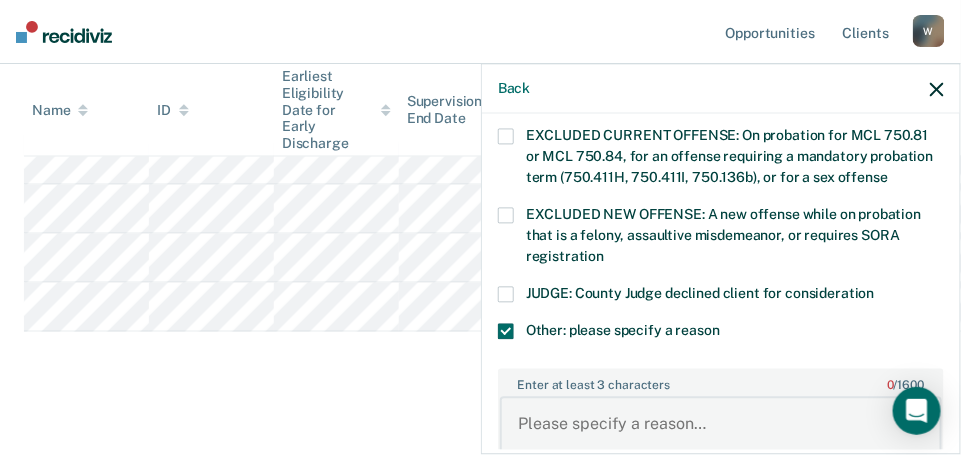 click on "Enter at least 3 characters 0  /  1600" at bounding box center [721, 434] 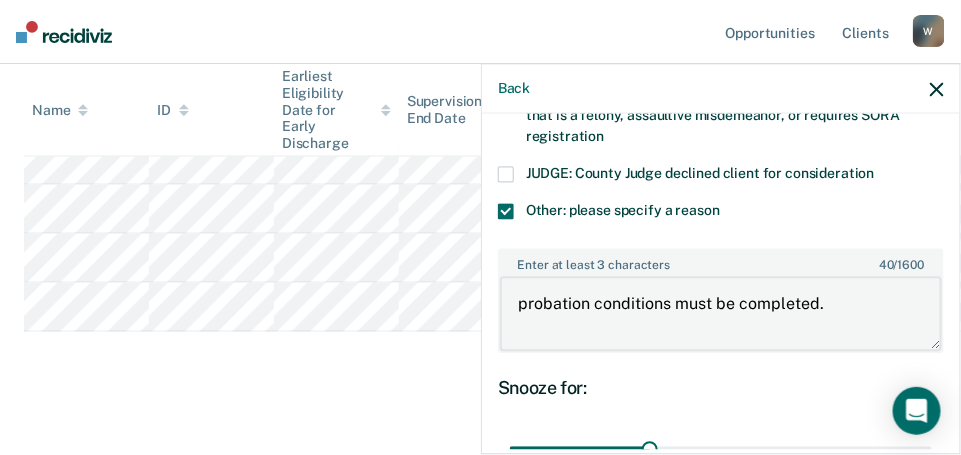 scroll, scrollTop: 888, scrollLeft: 0, axis: vertical 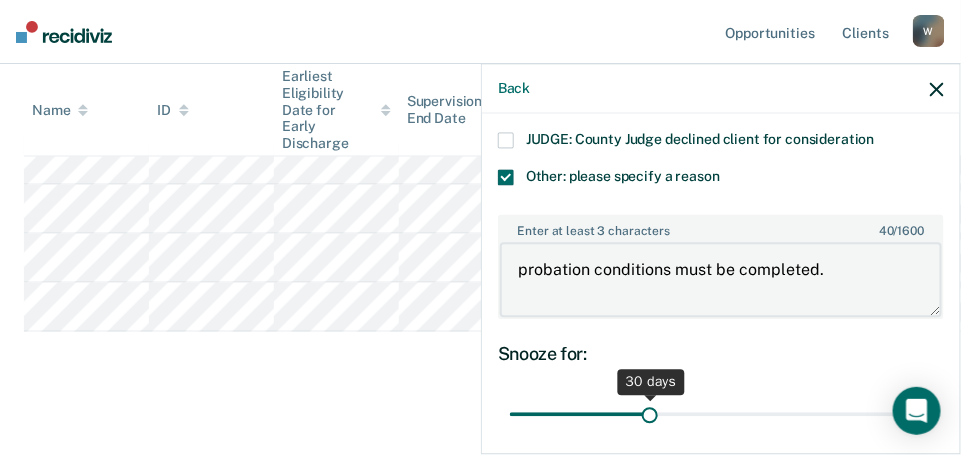 type on "probation conditions must be completed." 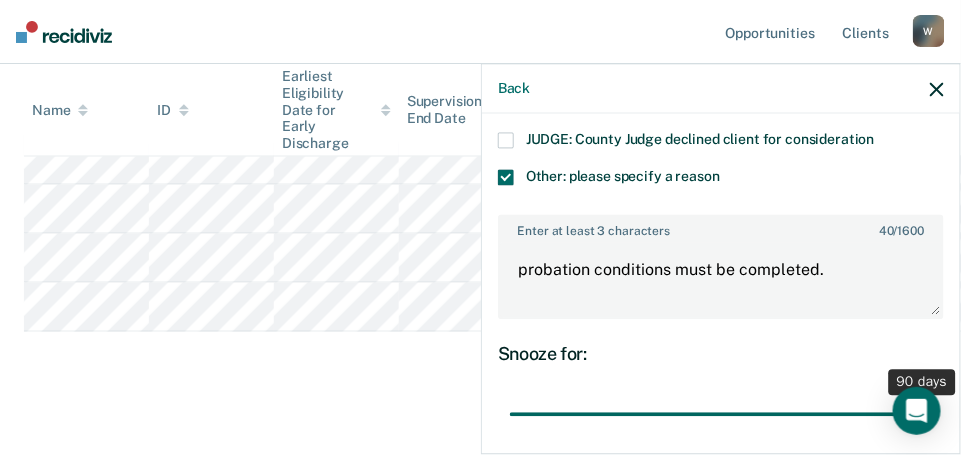 drag, startPoint x: 646, startPoint y: 406, endPoint x: 962, endPoint y: 439, distance: 317.7184 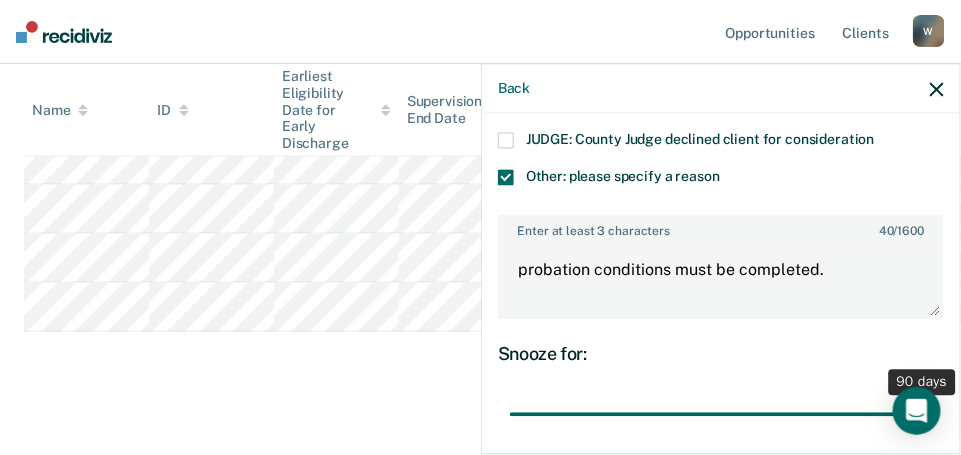 type on "90" 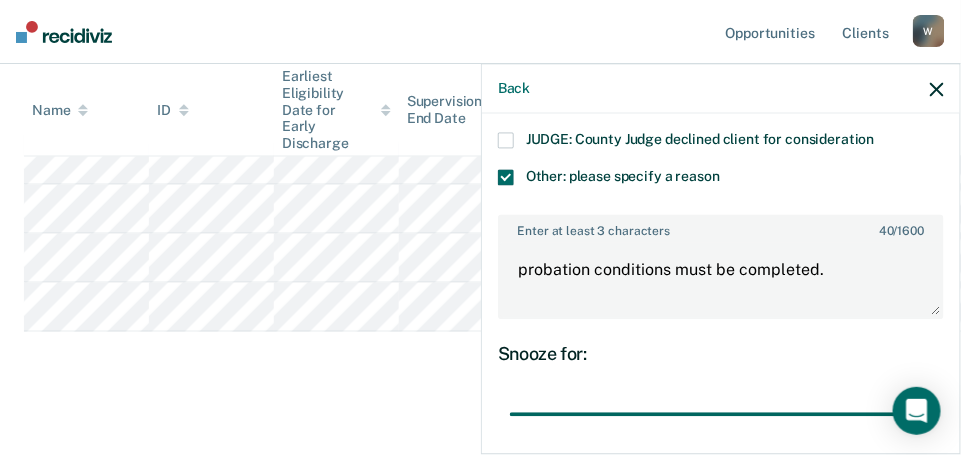 scroll, scrollTop: 1039, scrollLeft: 0, axis: vertical 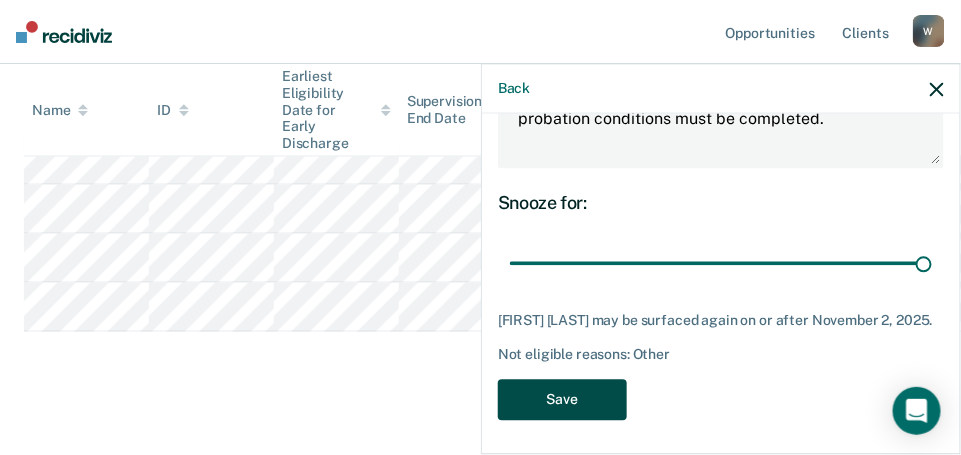 click on "Save" at bounding box center (562, 399) 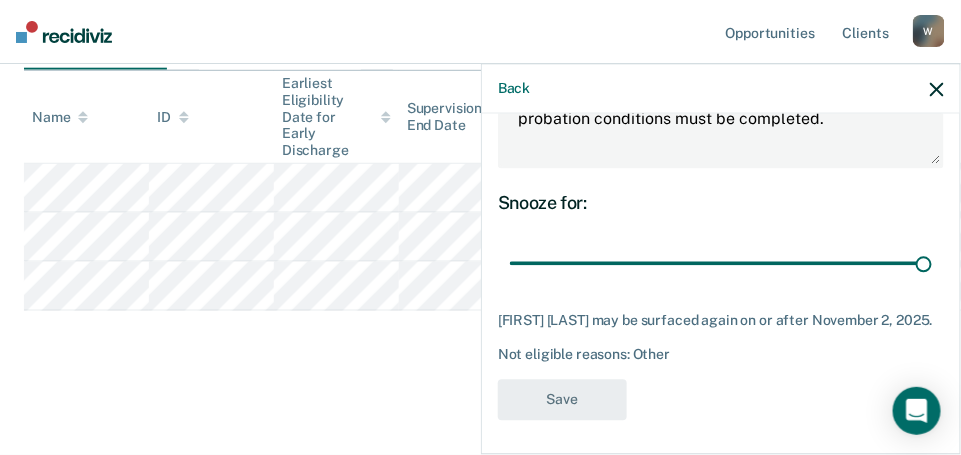 scroll, scrollTop: 466, scrollLeft: 0, axis: vertical 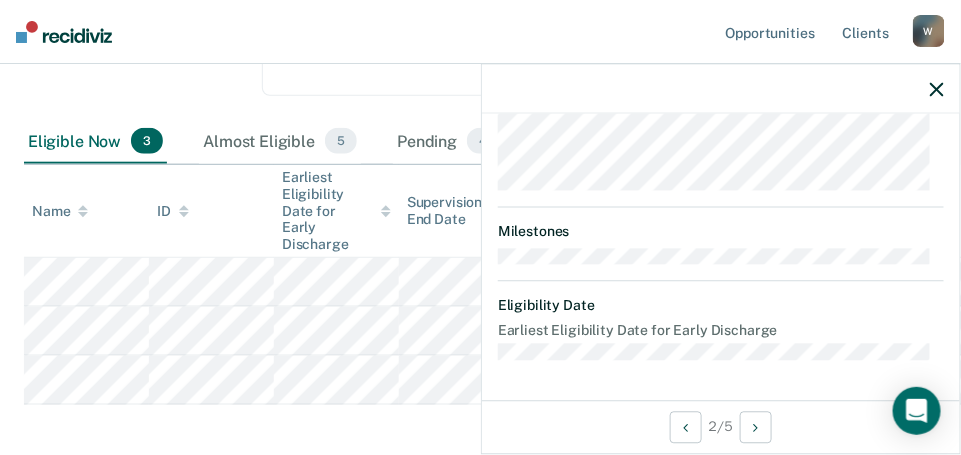 click on "Opportunities Client s [EMAIL] W Profile How it works Log Out" at bounding box center (480, 32) 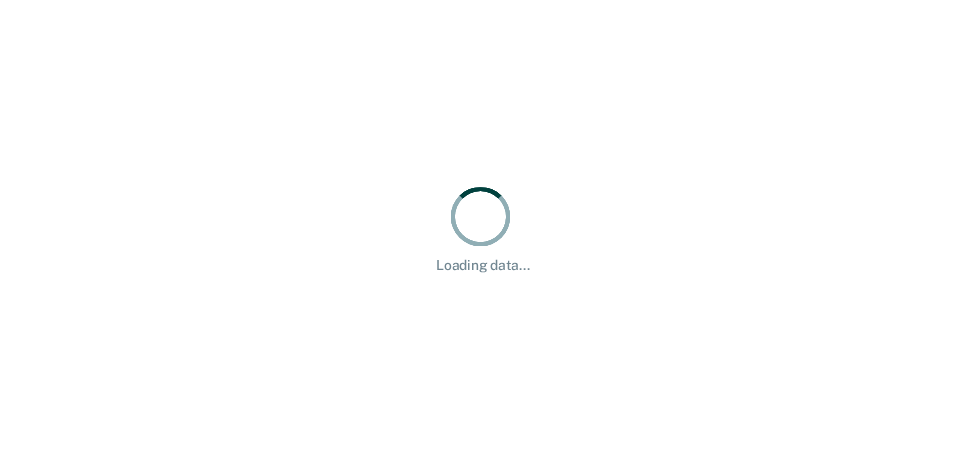 scroll, scrollTop: 0, scrollLeft: 0, axis: both 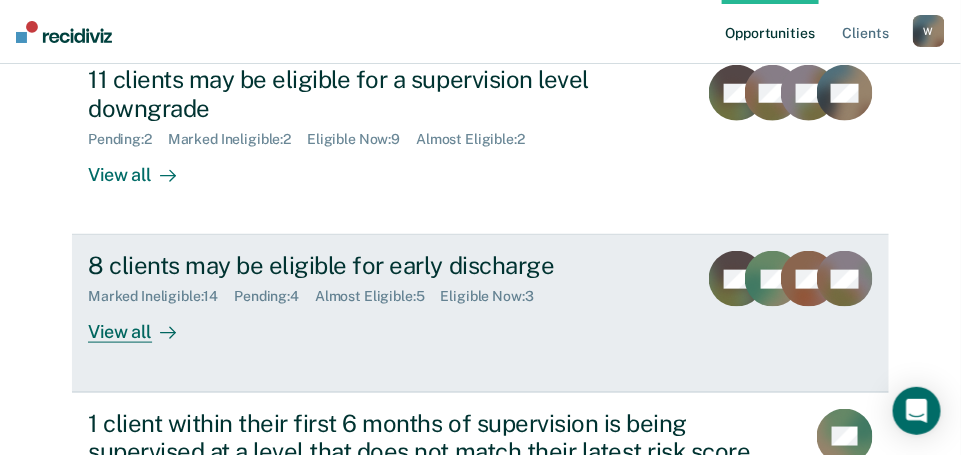 click on "View all" at bounding box center [144, 324] 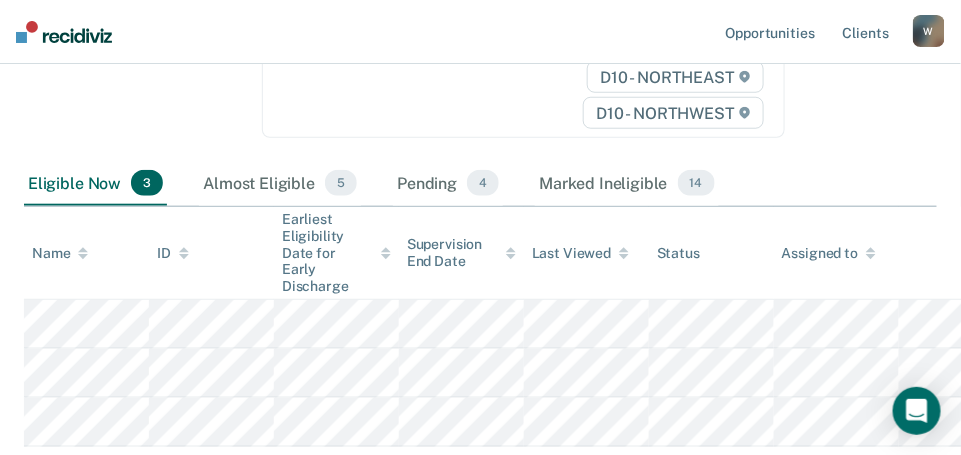 scroll, scrollTop: 352, scrollLeft: 0, axis: vertical 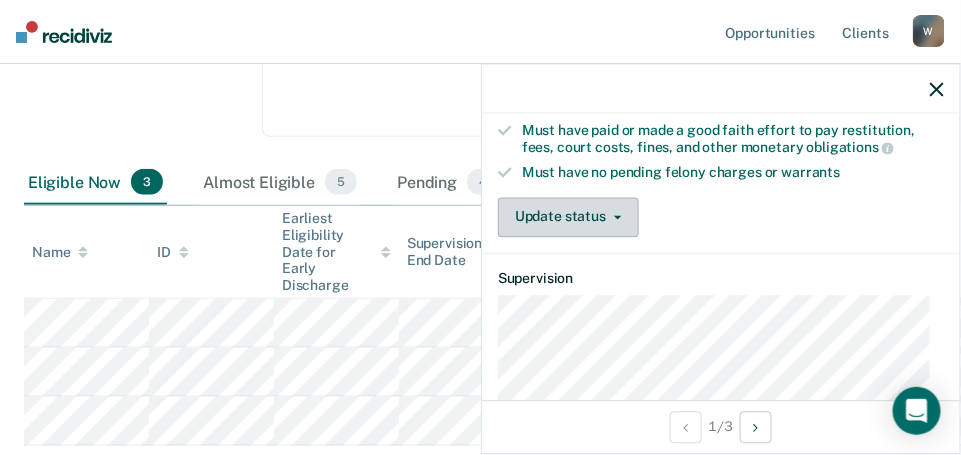 click on "Update status" at bounding box center (568, 217) 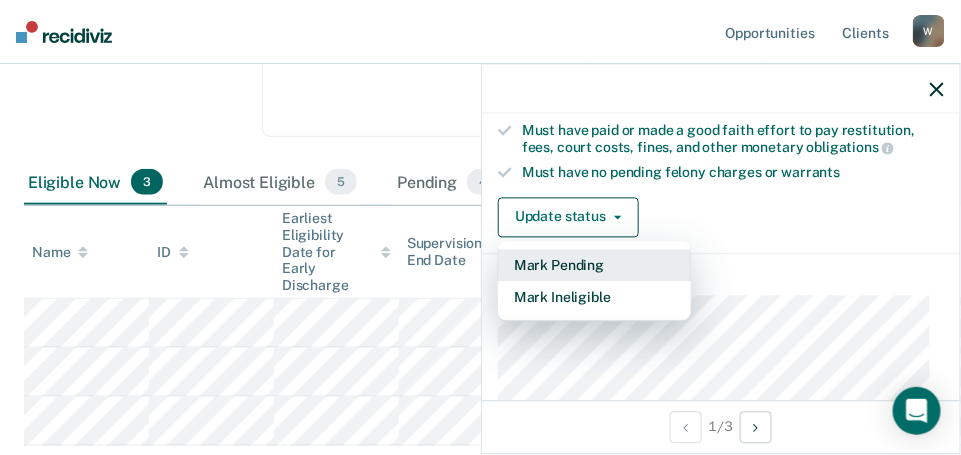 click on "Mark Pending" at bounding box center (594, 265) 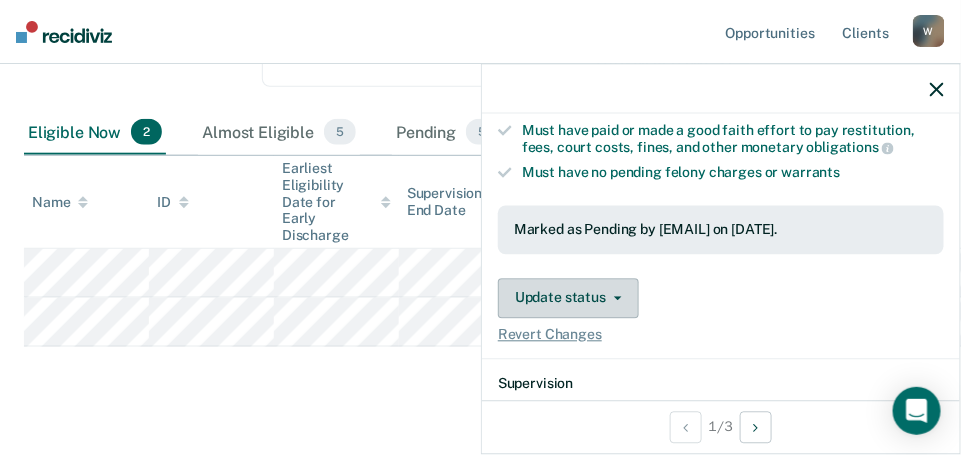 scroll, scrollTop: 403, scrollLeft: 0, axis: vertical 